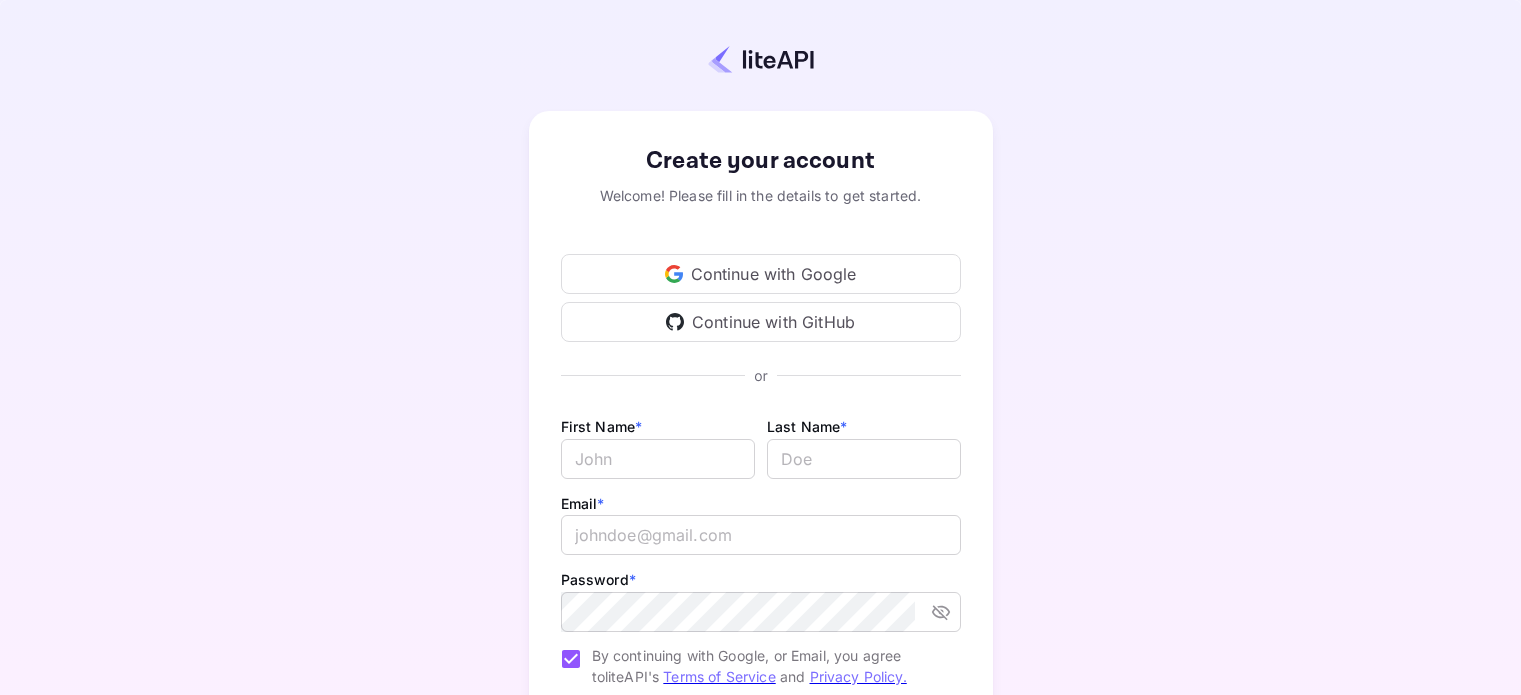 scroll, scrollTop: 0, scrollLeft: 0, axis: both 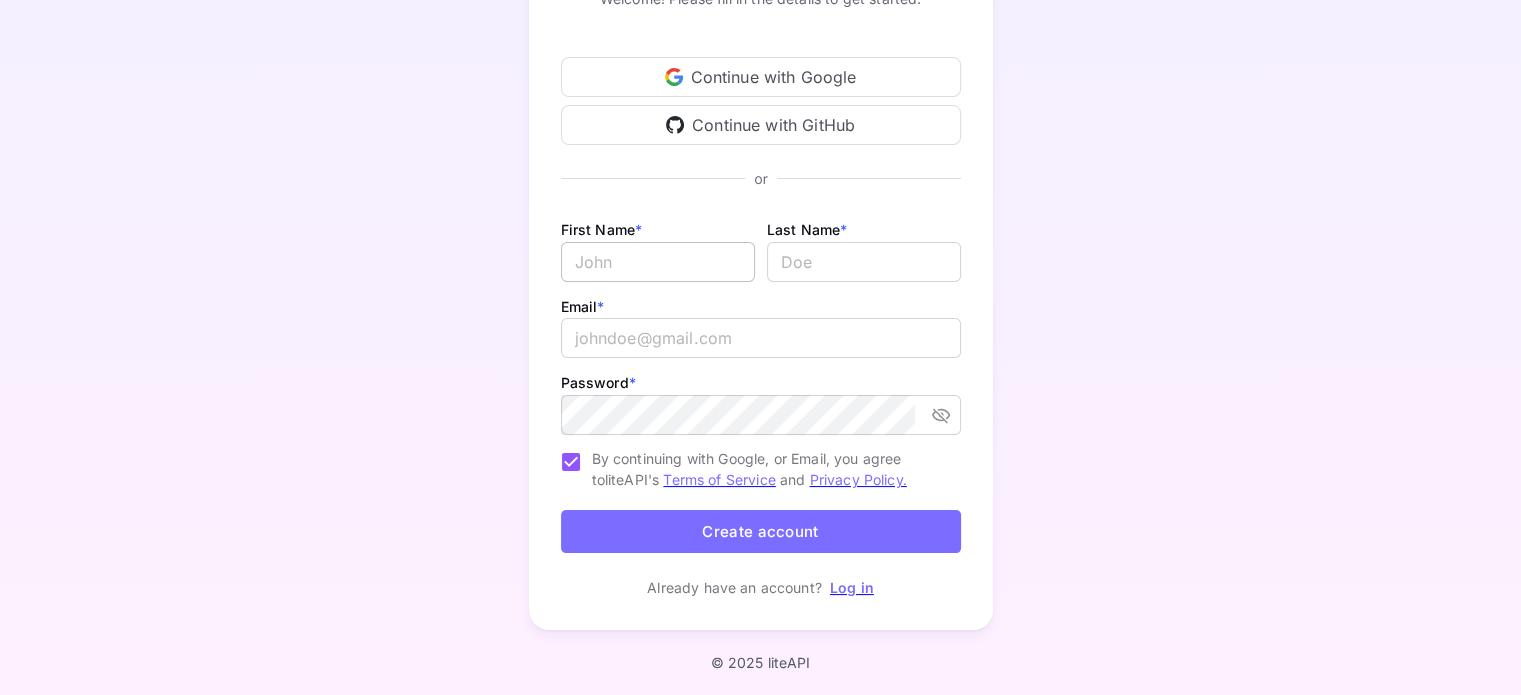 click on "Email   *" at bounding box center [658, 262] 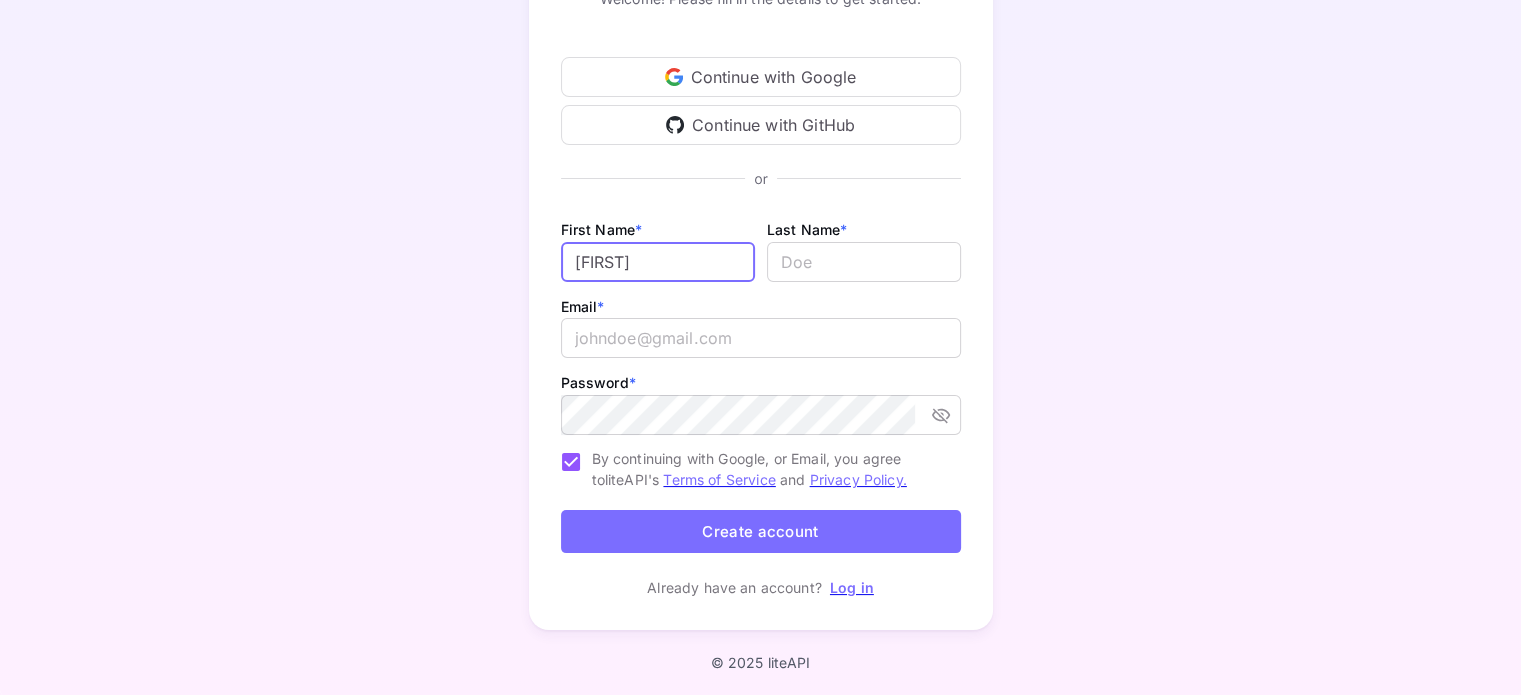 type on "[FIRST]" 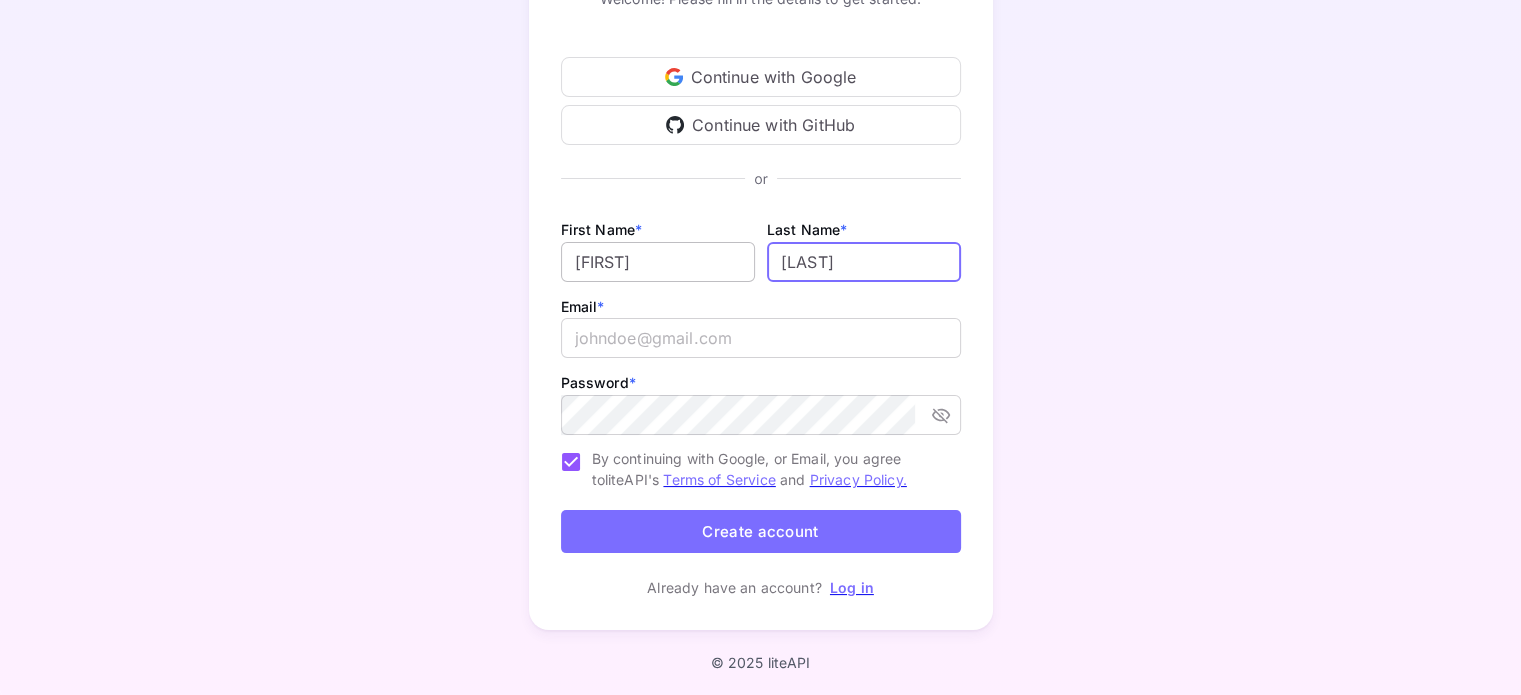 type on "[LAST]" 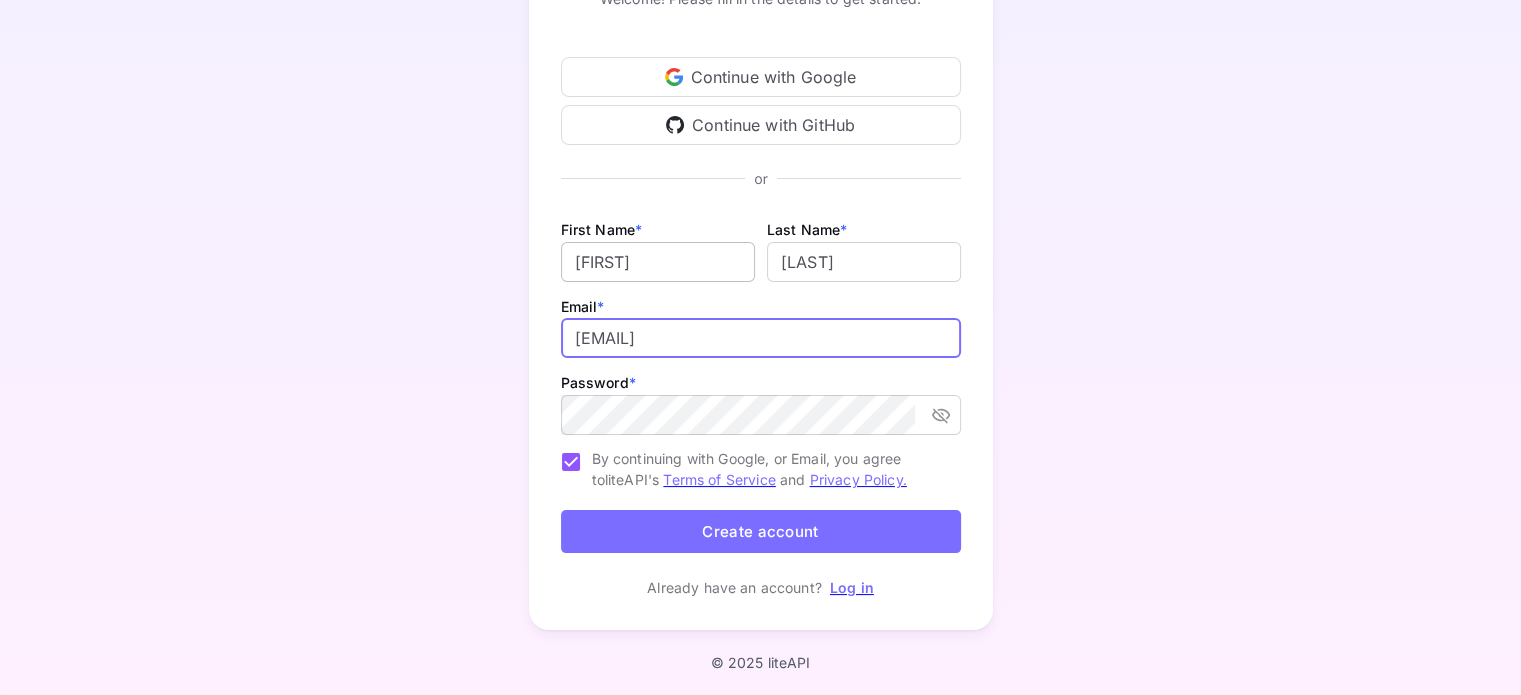 type on "[EMAIL]" 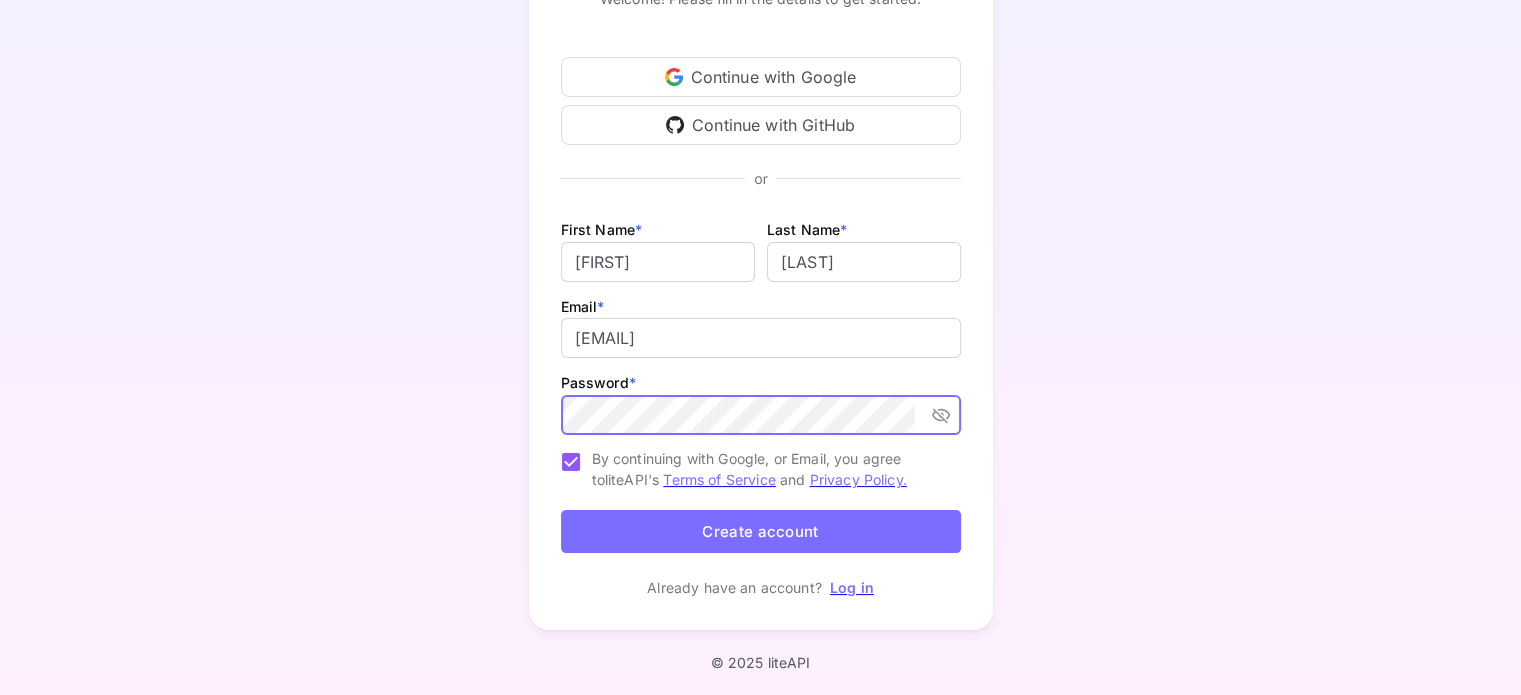 click on "Create account" at bounding box center (761, 531) 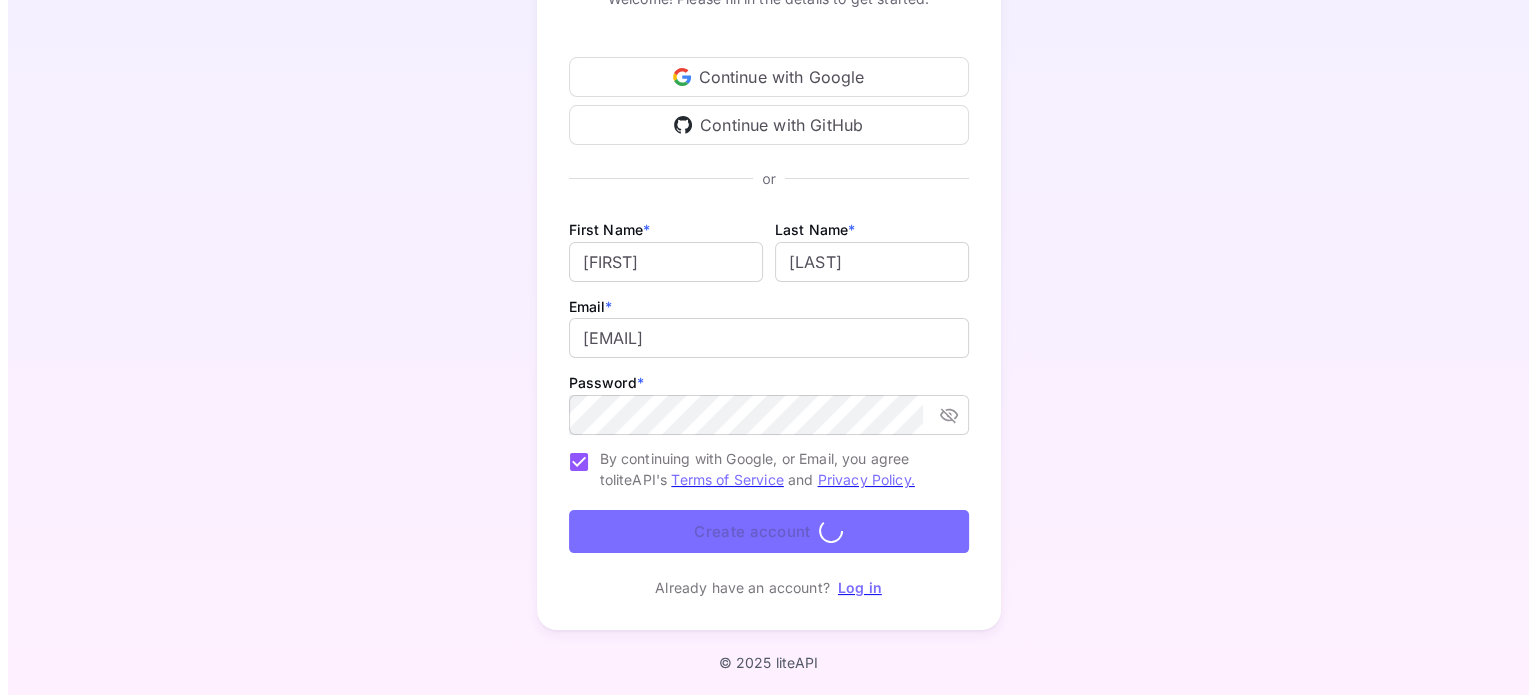 scroll, scrollTop: 0, scrollLeft: 0, axis: both 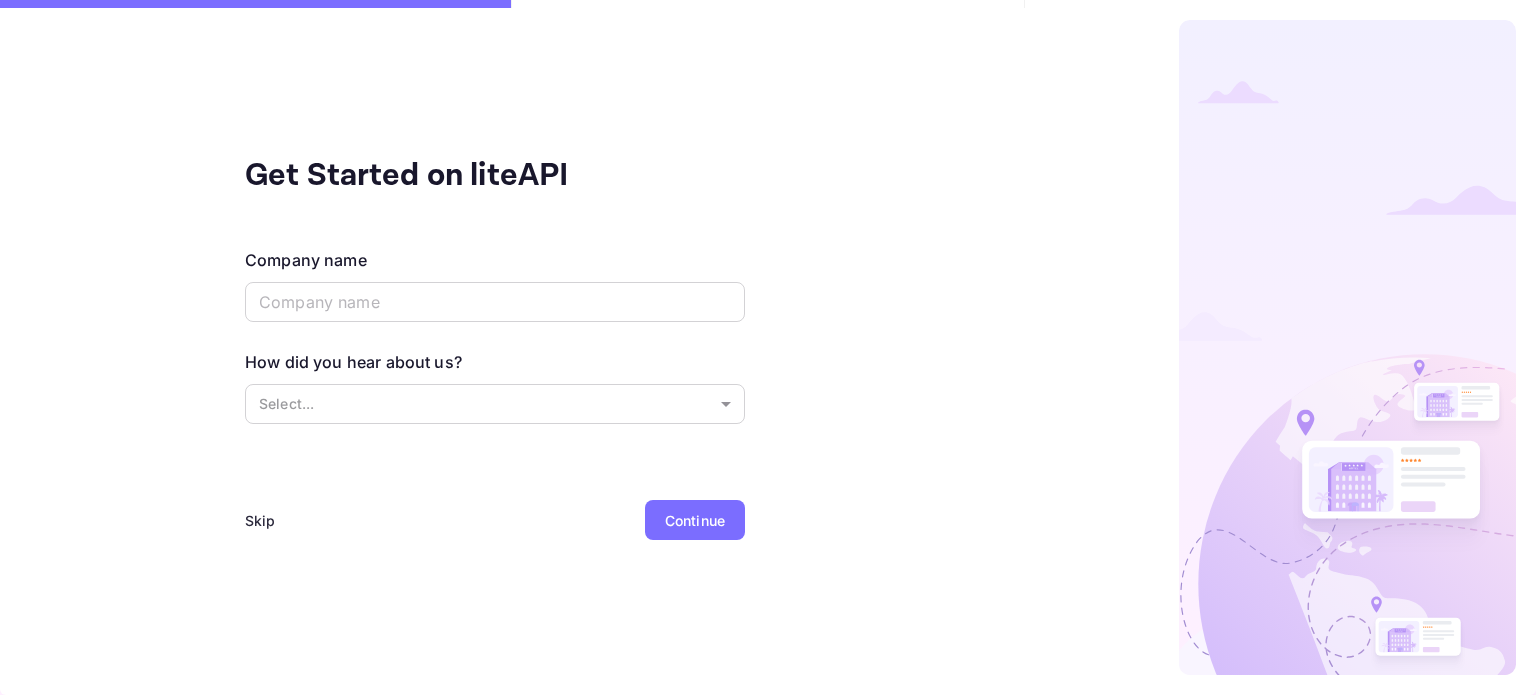 click on "Skip" at bounding box center [260, 520] 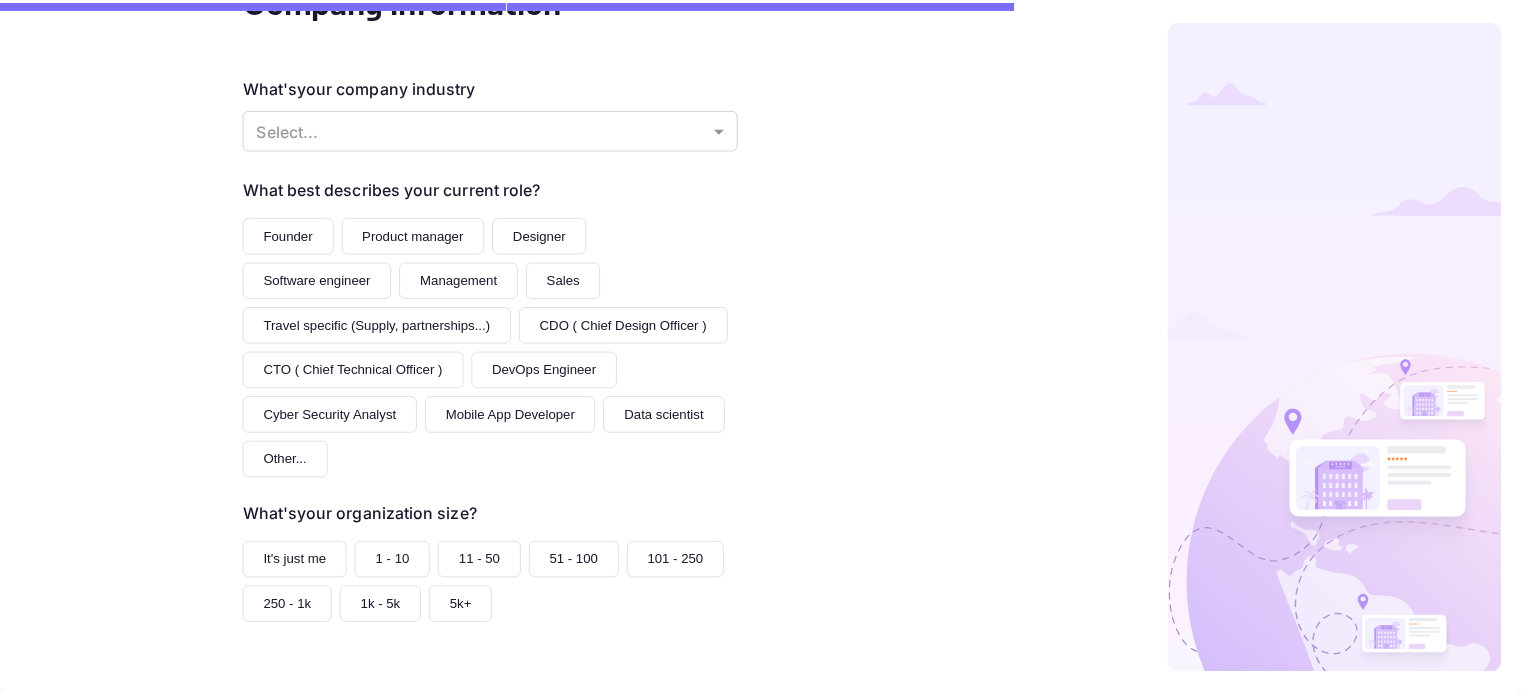 scroll, scrollTop: 276, scrollLeft: 0, axis: vertical 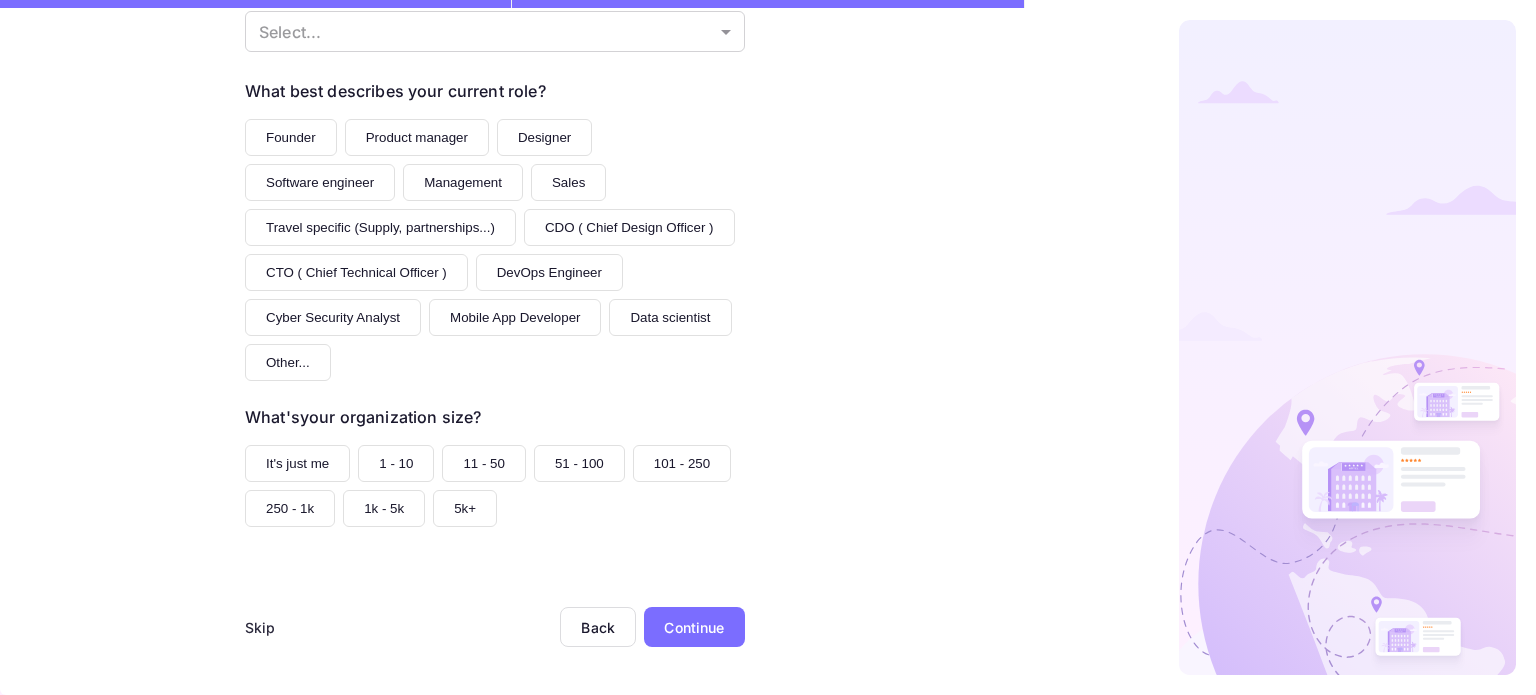 click on "Skip" at bounding box center [260, 627] 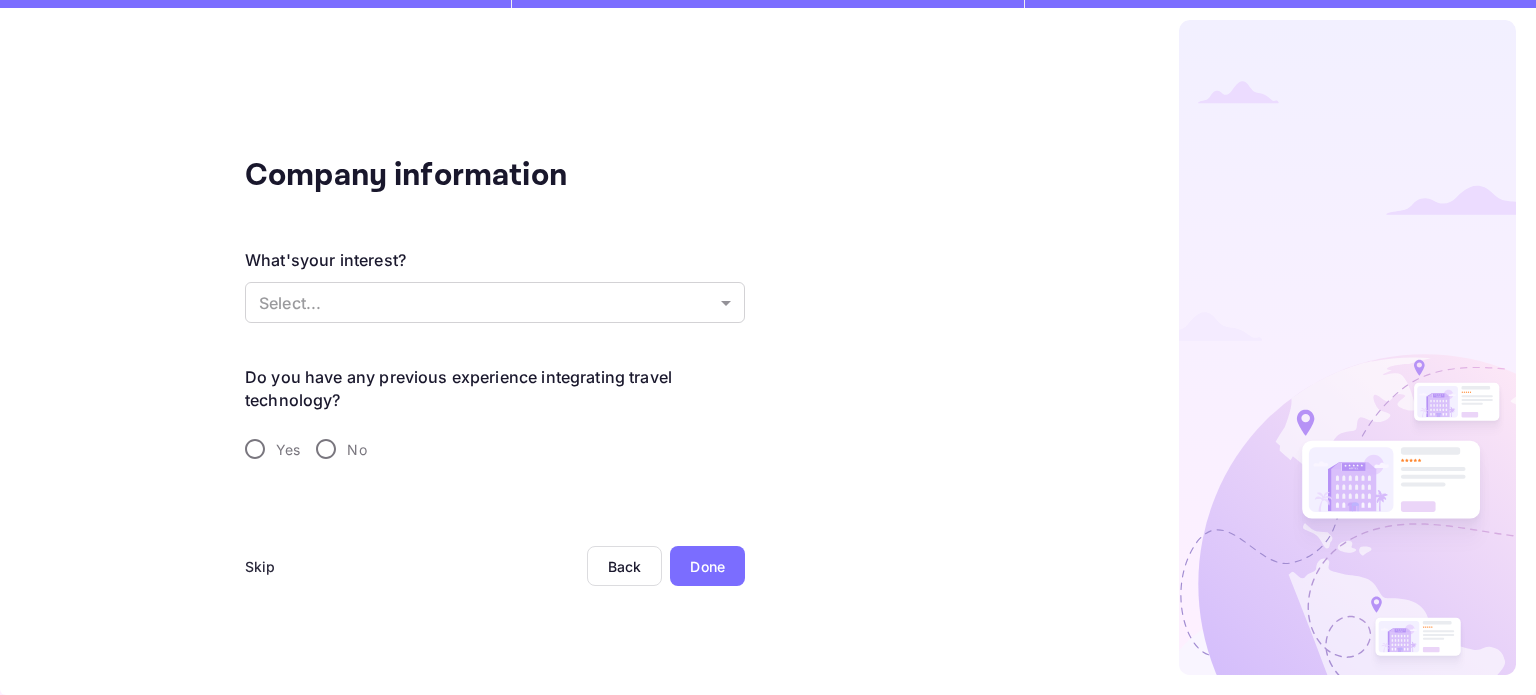 click on "Skip Back Done" at bounding box center [495, 590] 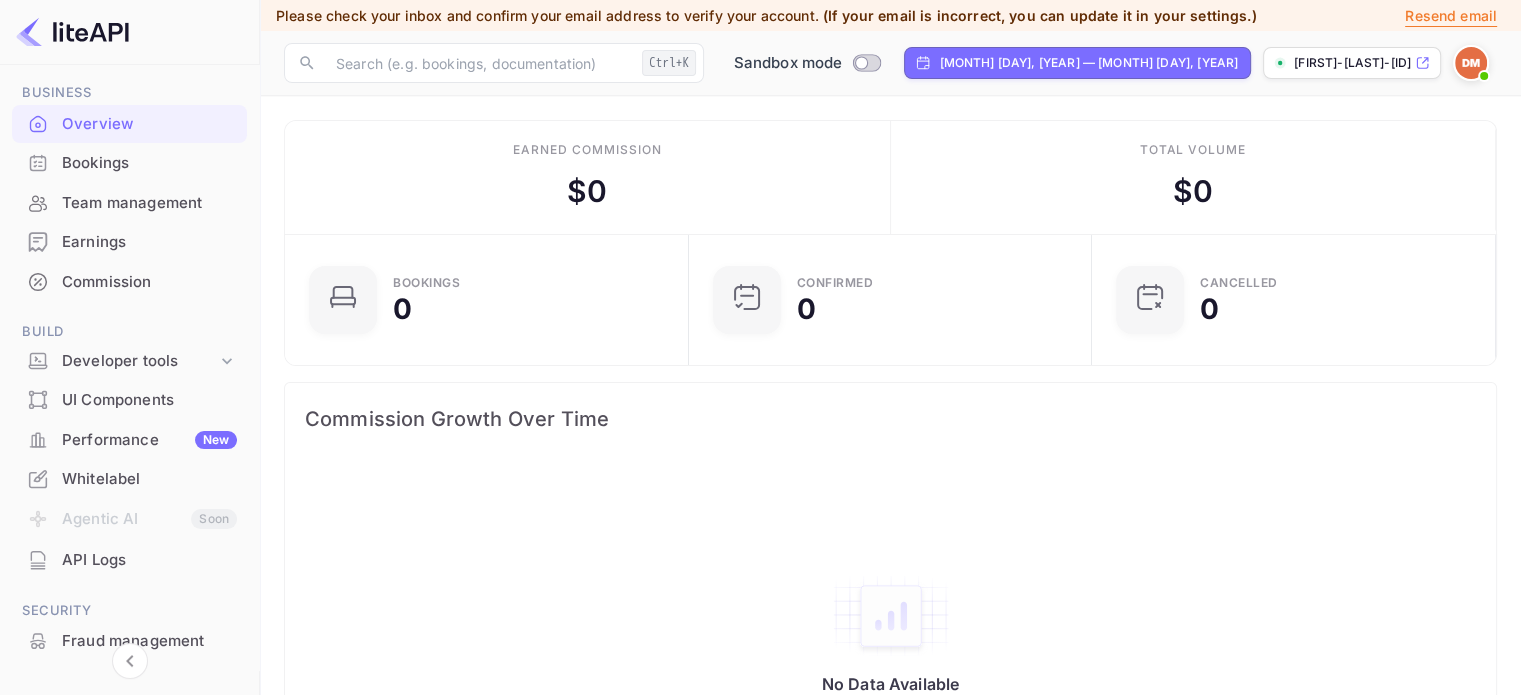 scroll, scrollTop: 0, scrollLeft: 0, axis: both 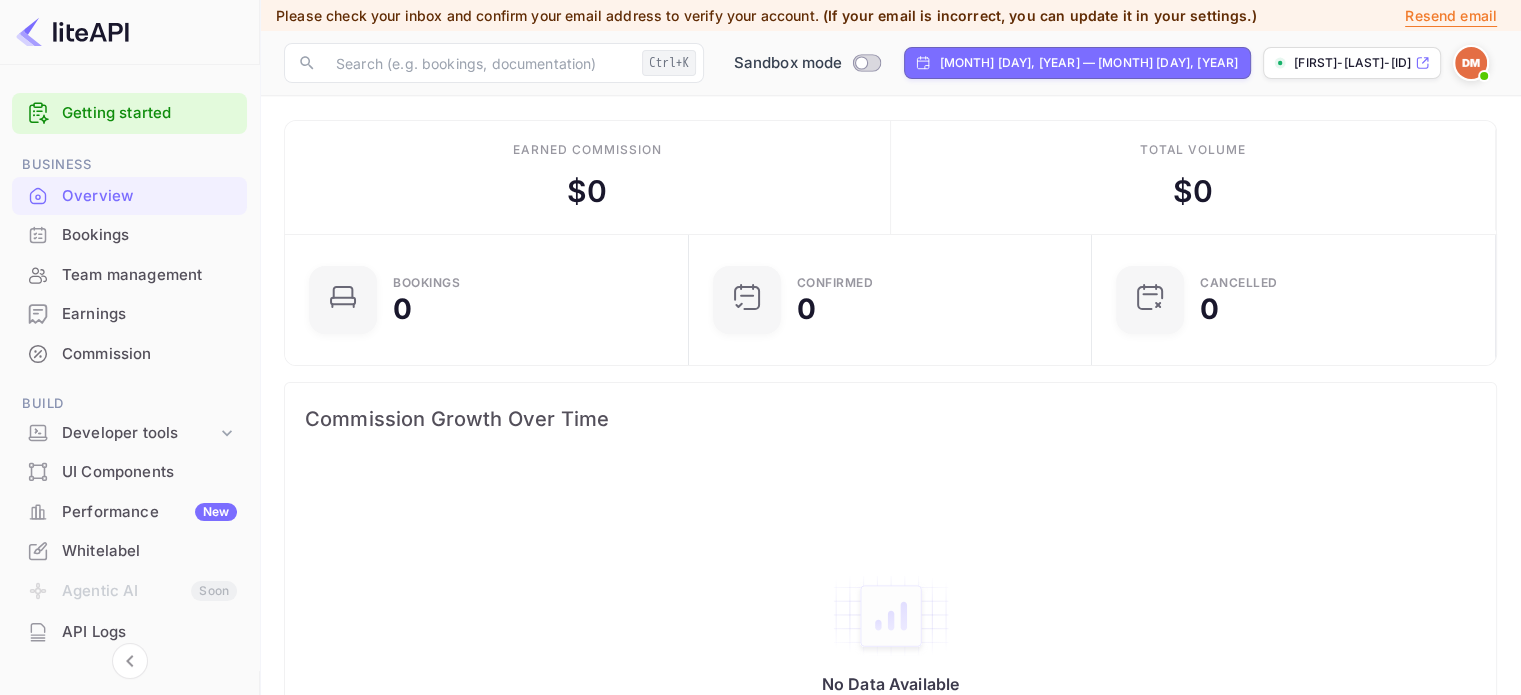 click at bounding box center [1471, 63] 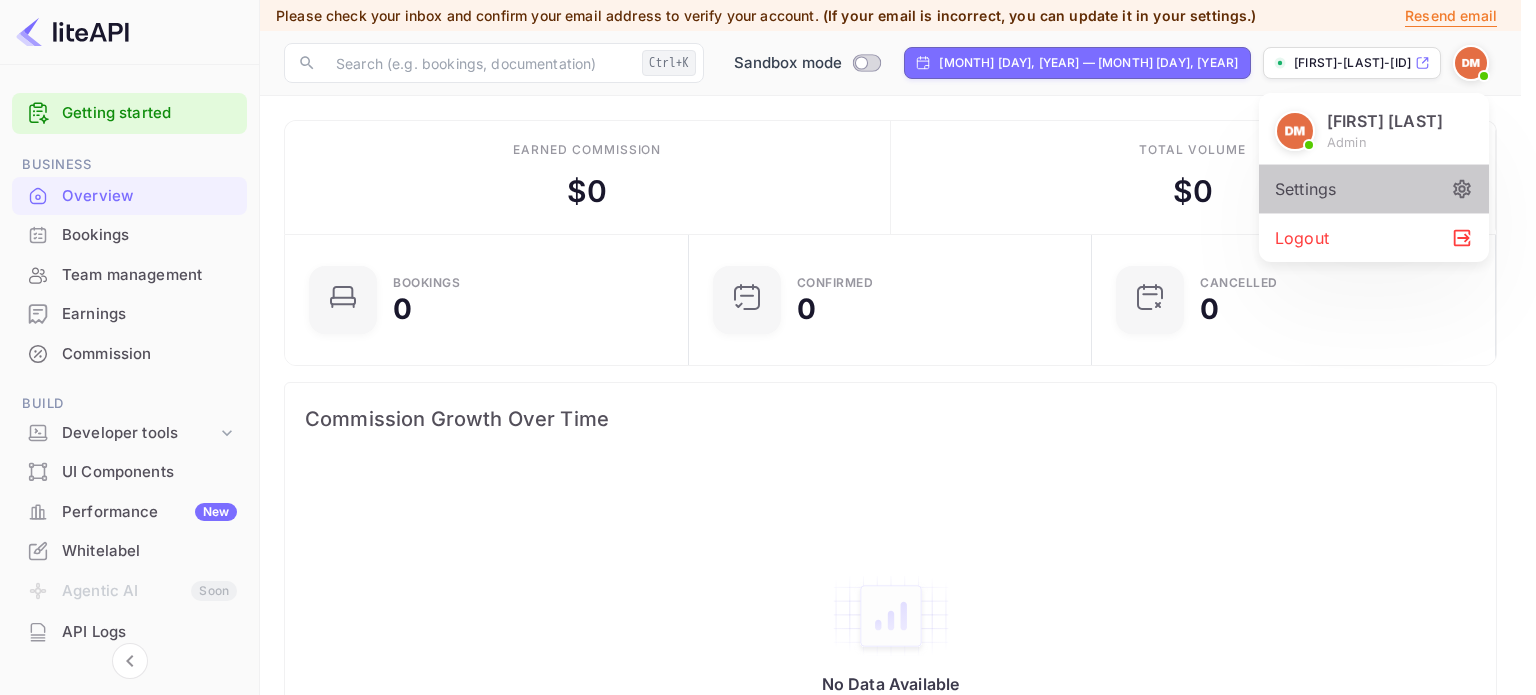 click on "Settings" at bounding box center (1374, 189) 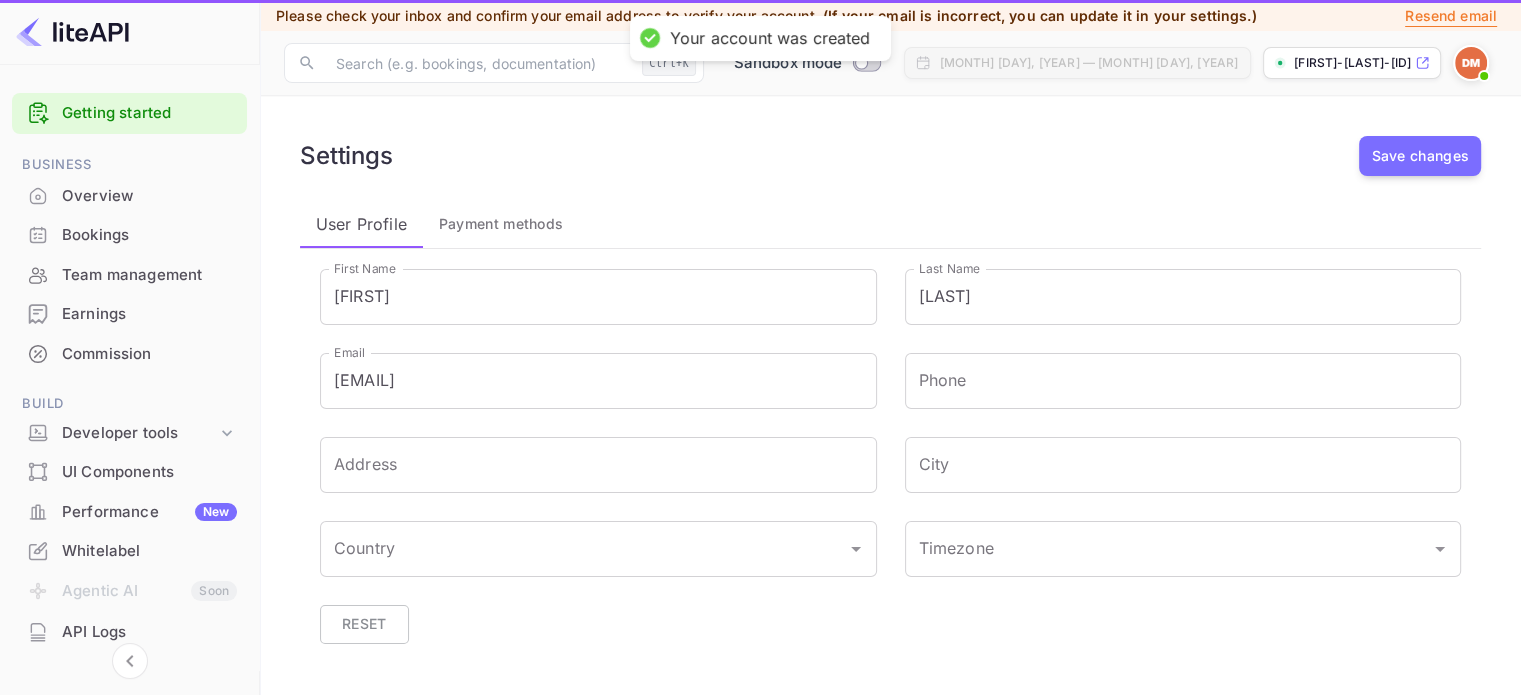 type on "(GMT+01:00) Madrid" 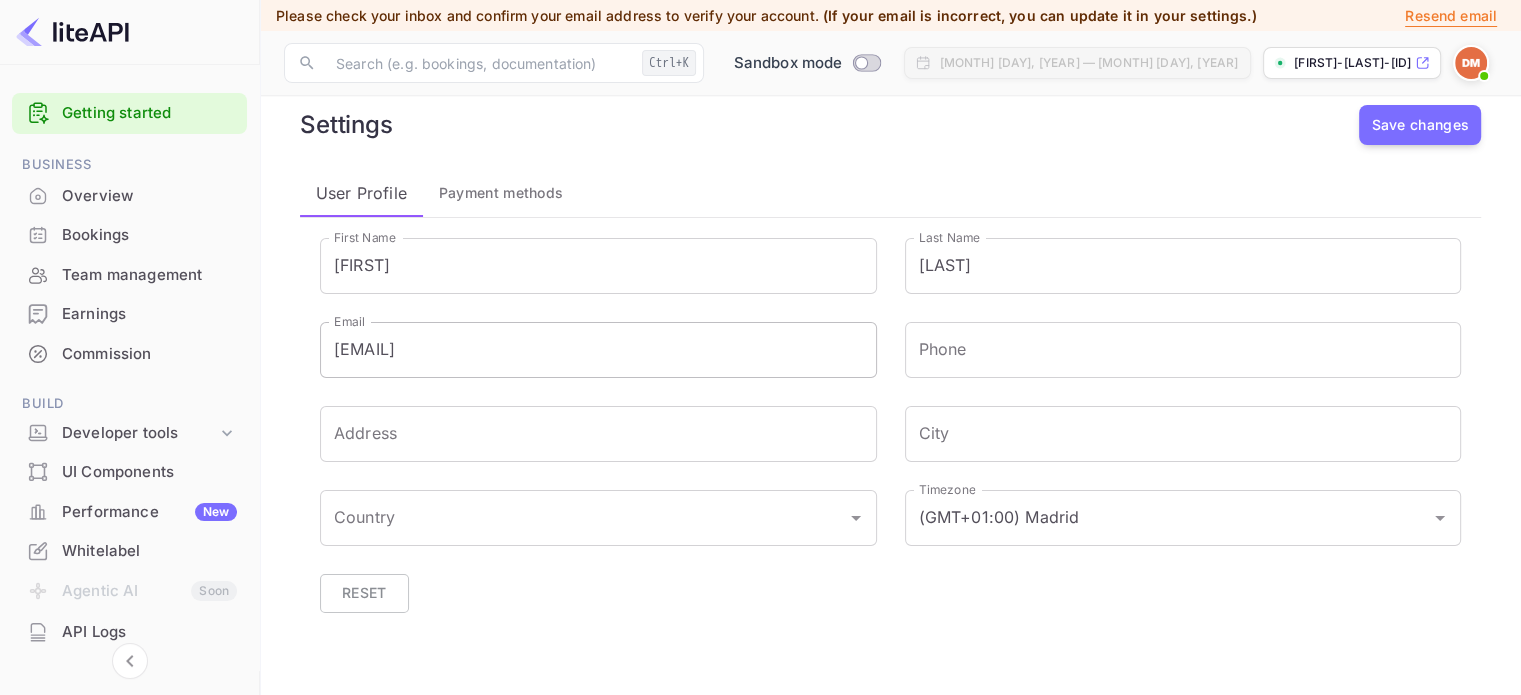 scroll, scrollTop: 48, scrollLeft: 0, axis: vertical 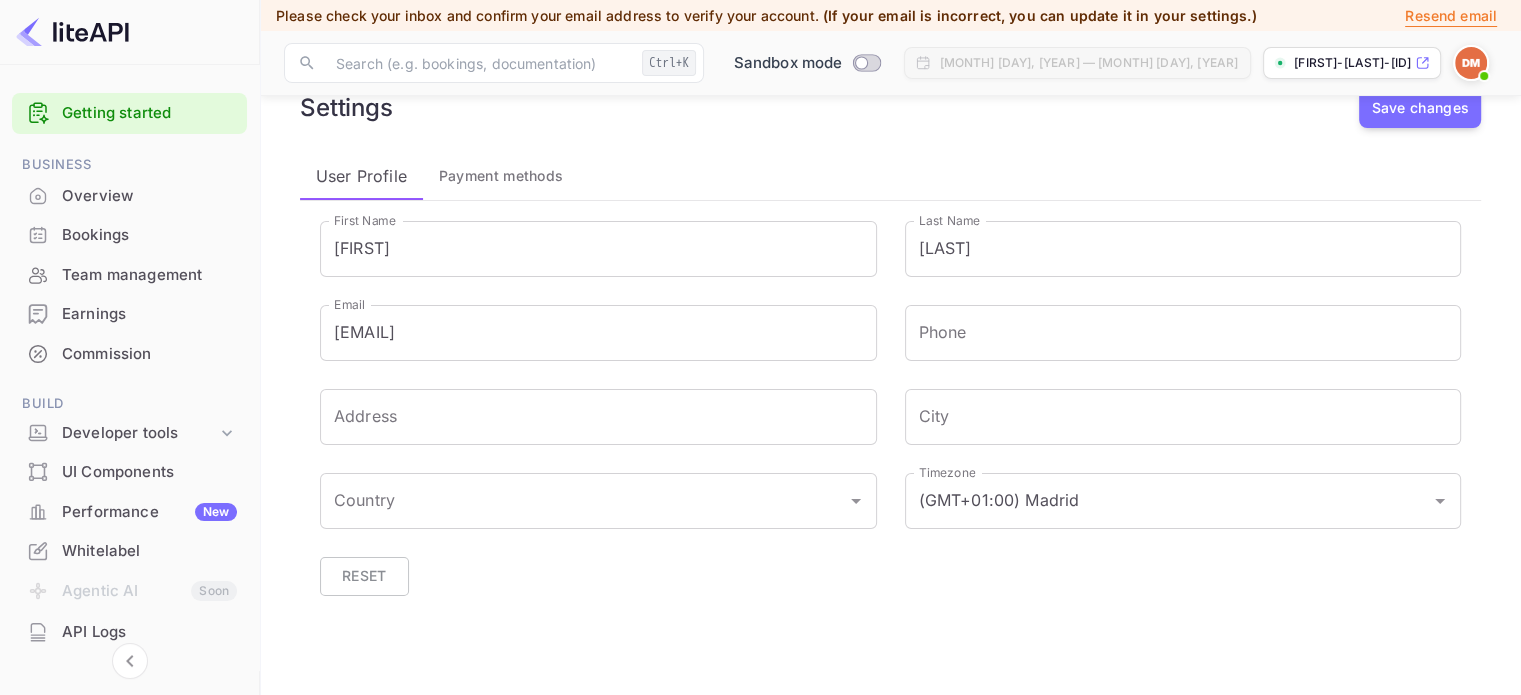 click on "API Logs" at bounding box center [149, 632] 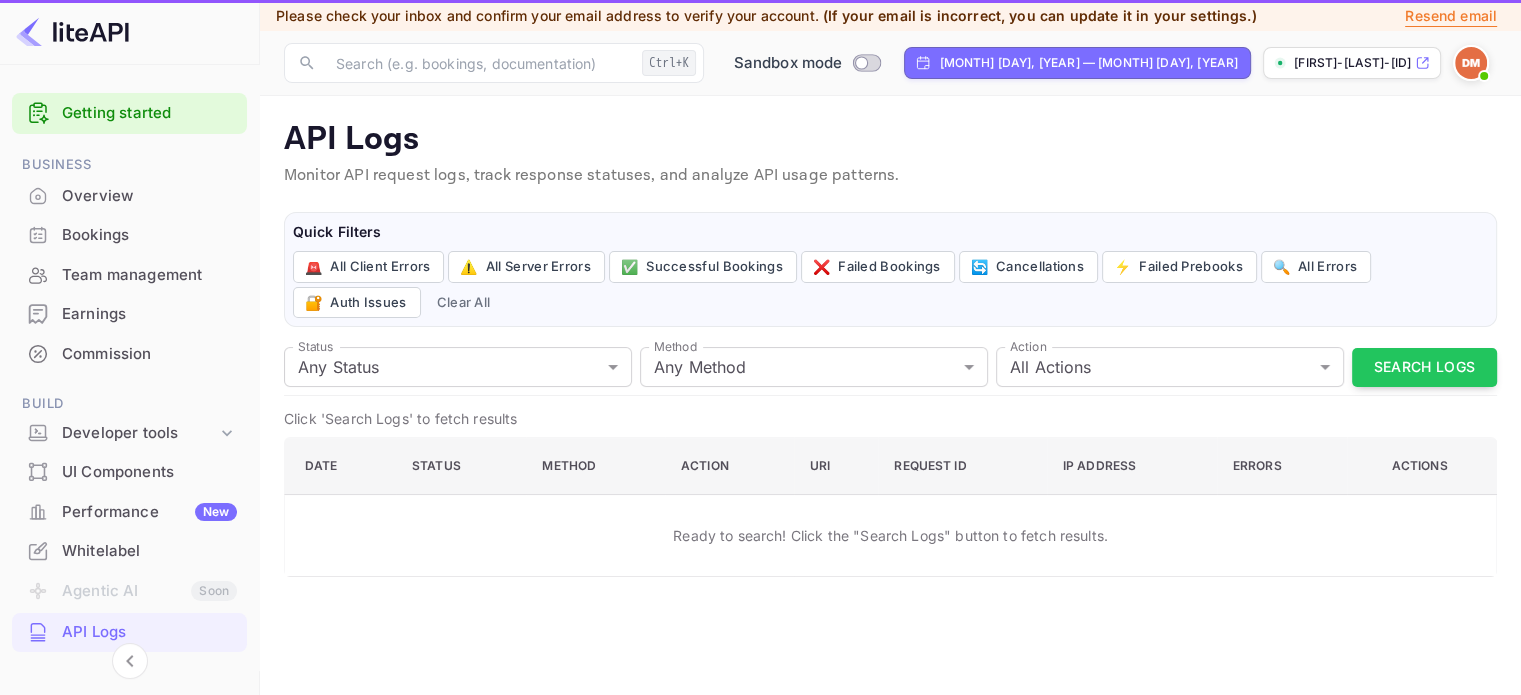 scroll, scrollTop: 0, scrollLeft: 0, axis: both 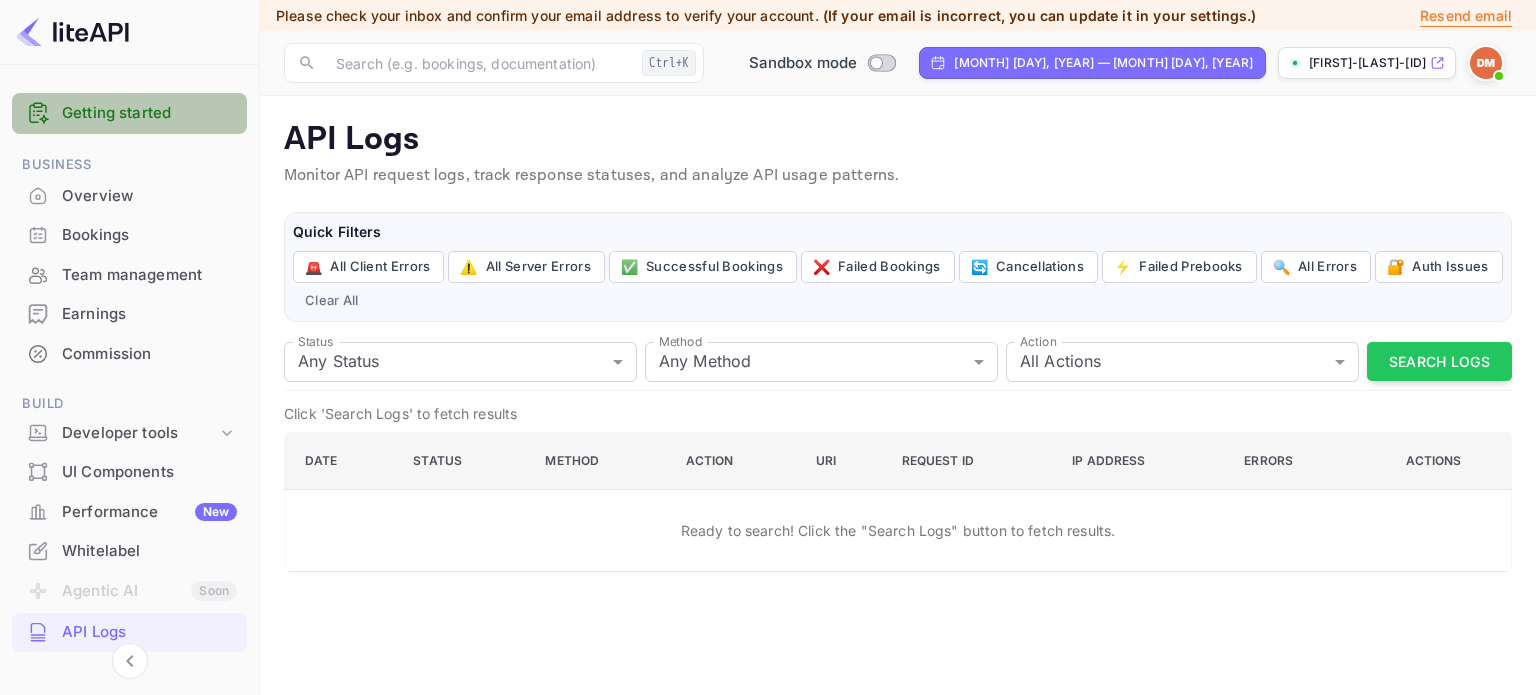 click on "Getting started" at bounding box center (149, 113) 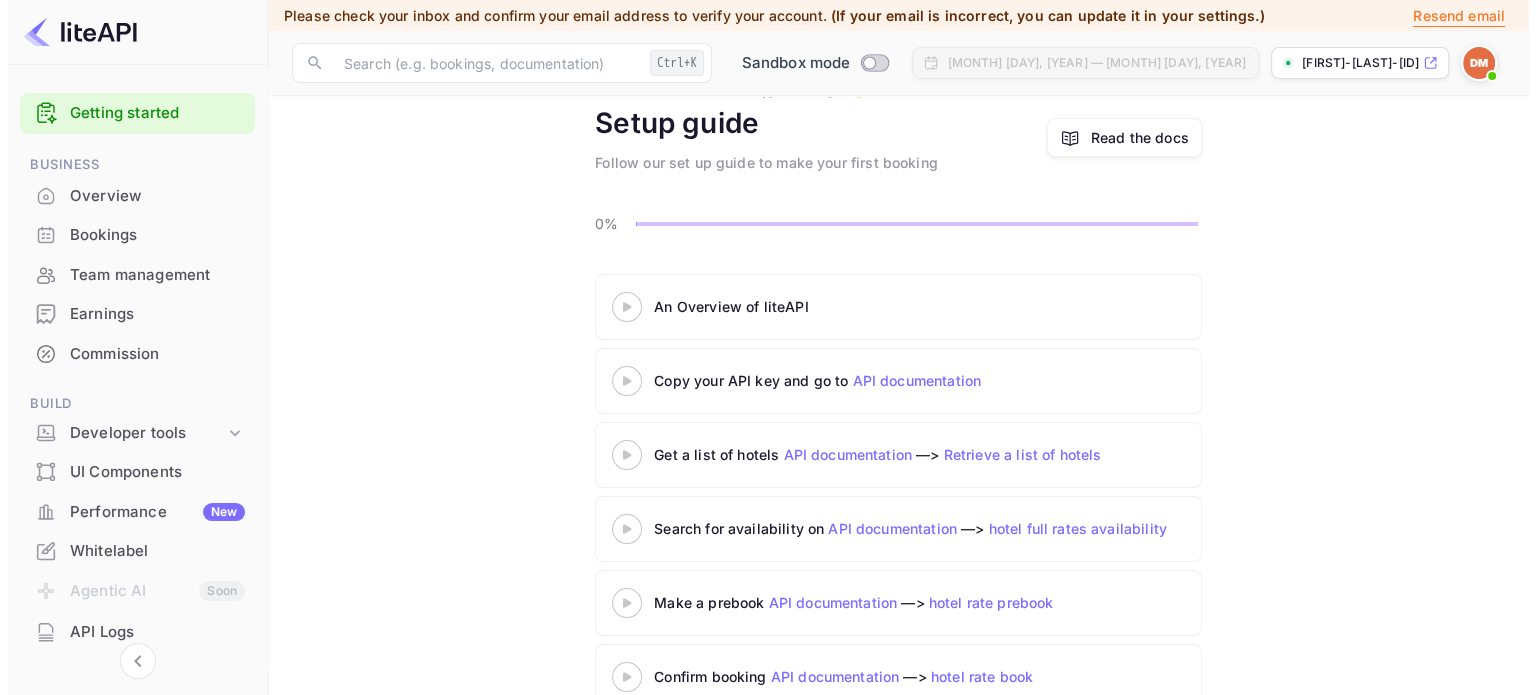 scroll, scrollTop: 129, scrollLeft: 0, axis: vertical 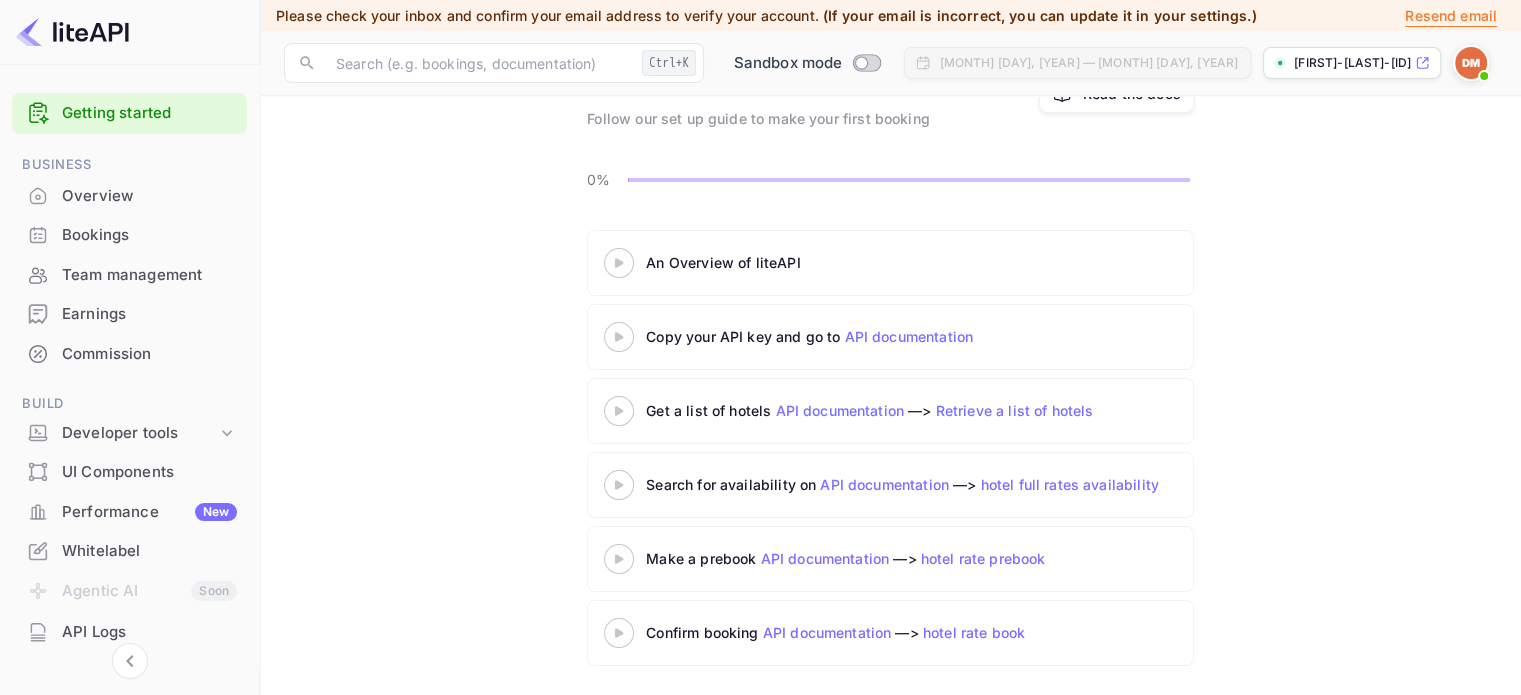 click on "Copy your API key and go to   API documentation" at bounding box center [896, 336] 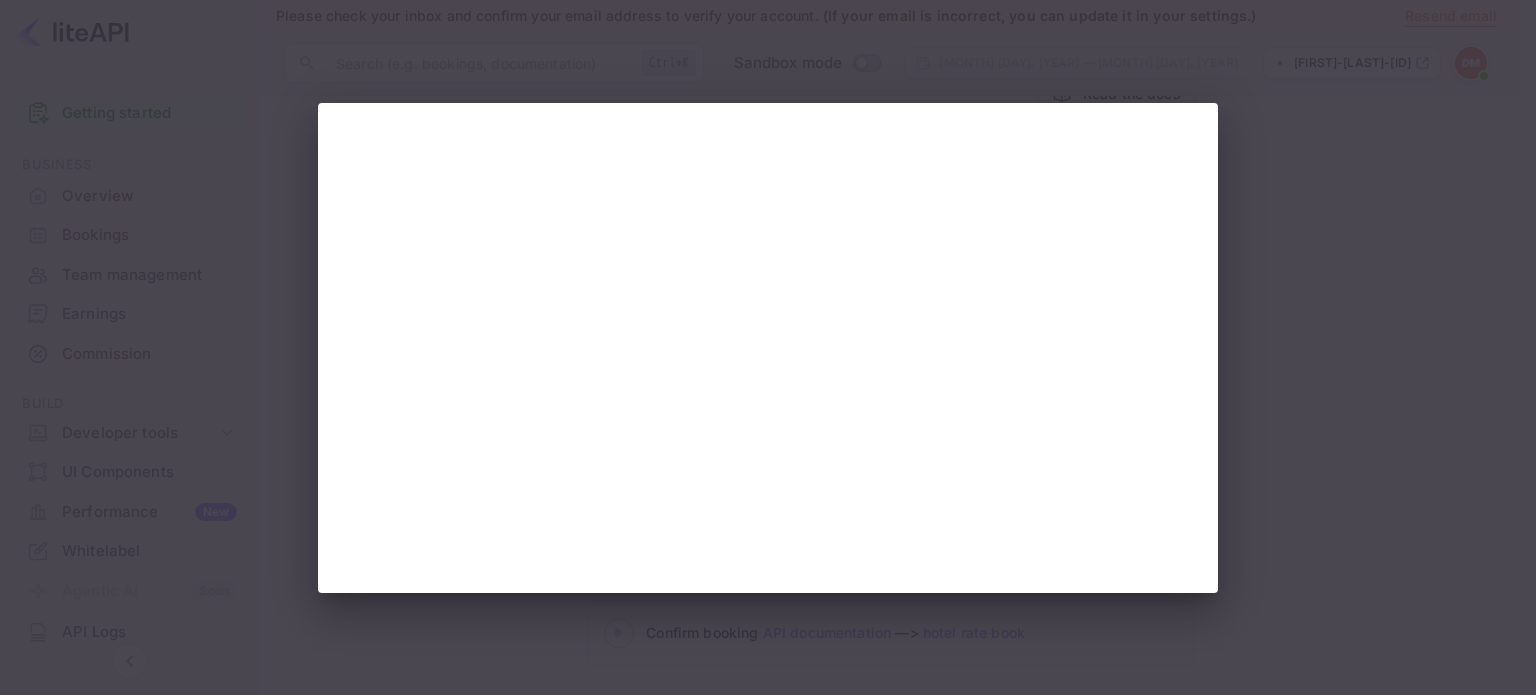 click at bounding box center (768, 347) 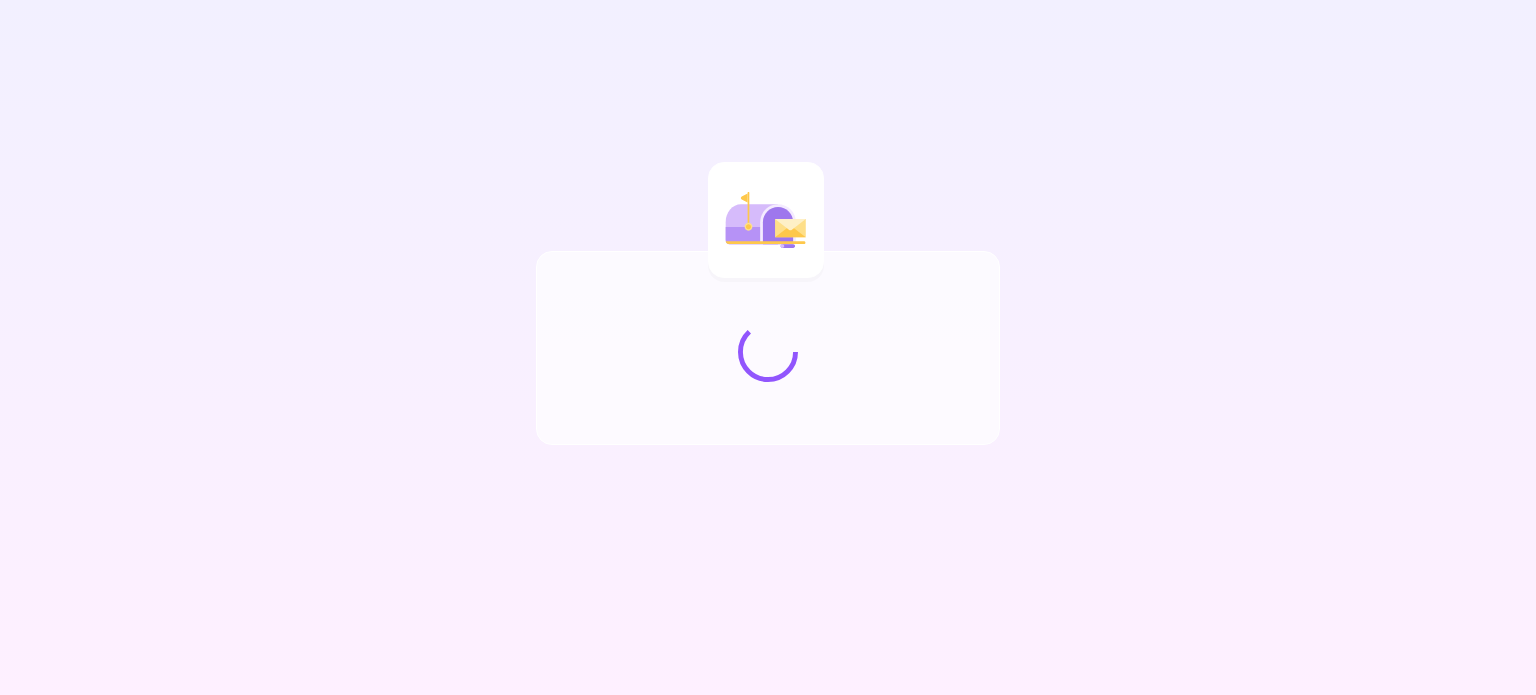 scroll, scrollTop: 0, scrollLeft: 0, axis: both 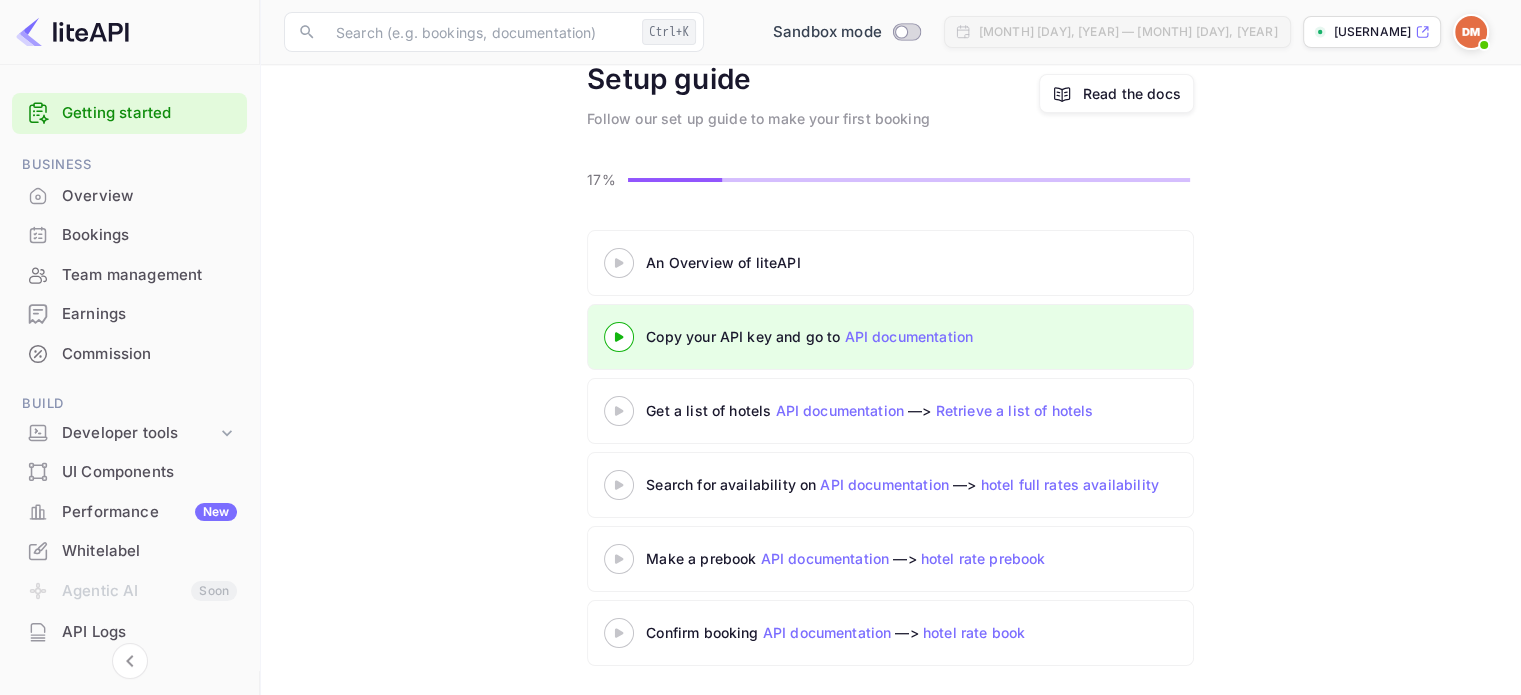 click on "API documentation" at bounding box center [908, 336] 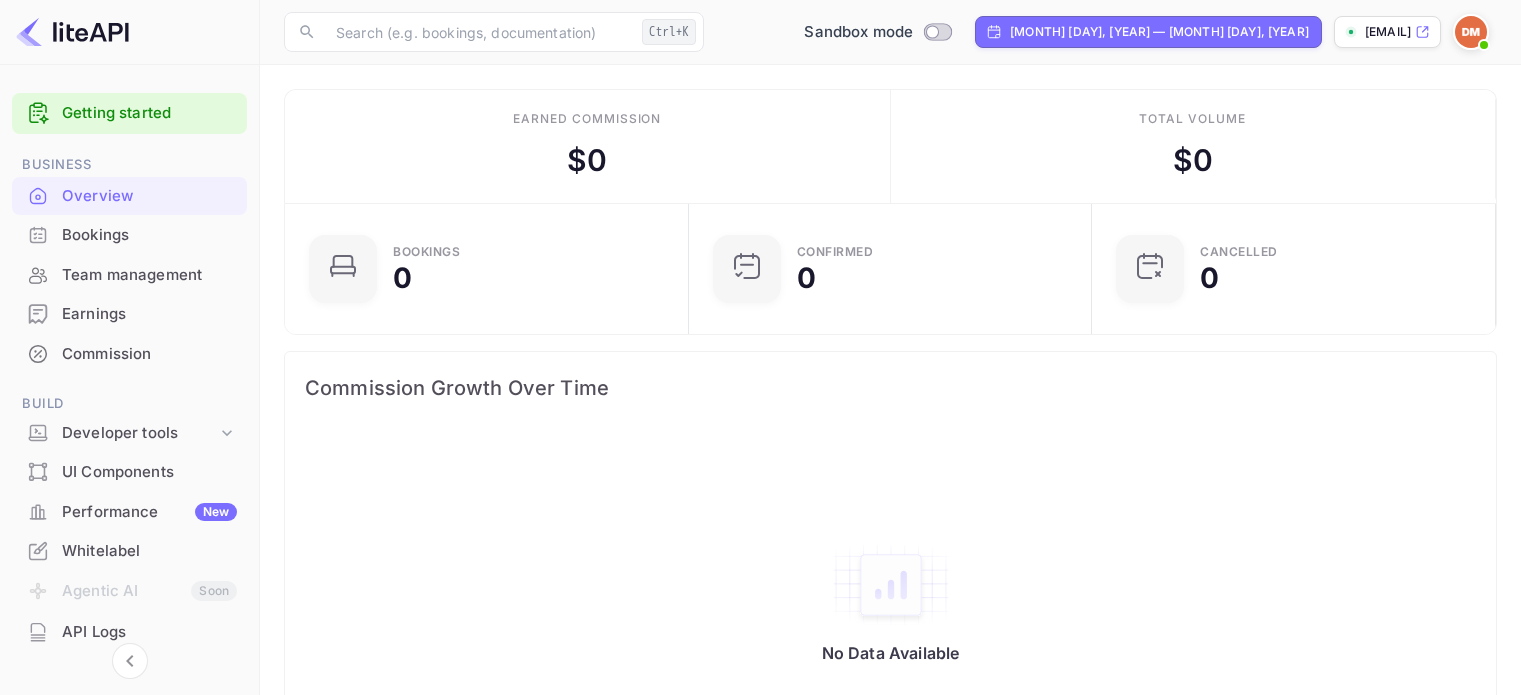 scroll, scrollTop: 0, scrollLeft: 0, axis: both 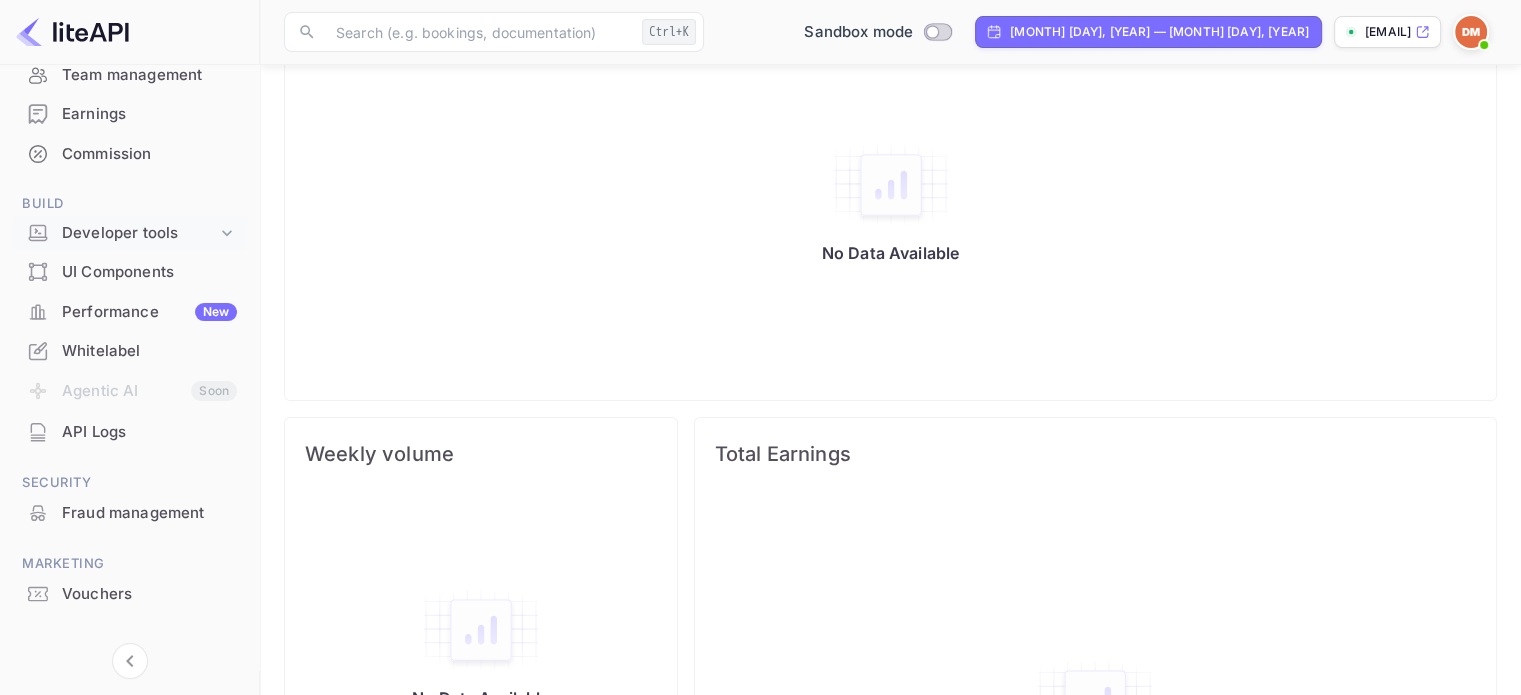 click 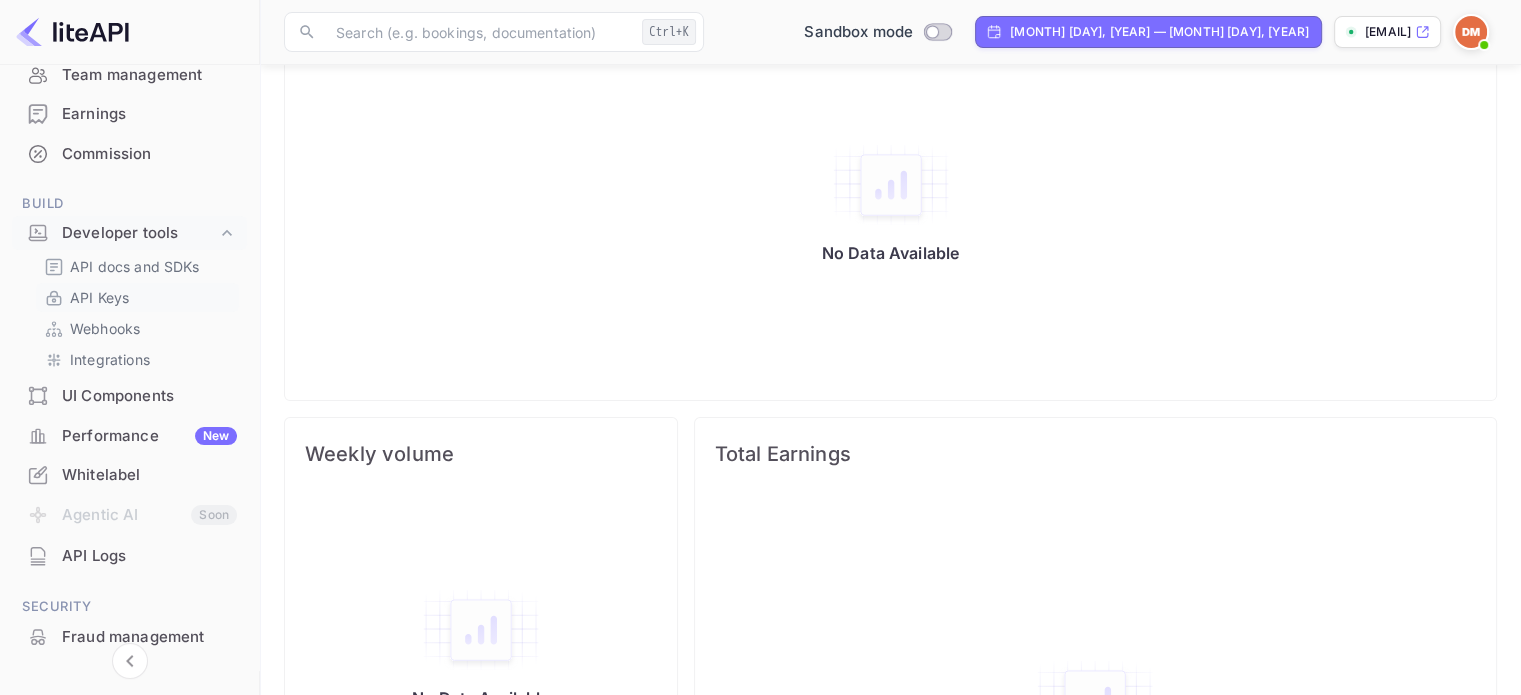 click on "API Keys" at bounding box center [99, 297] 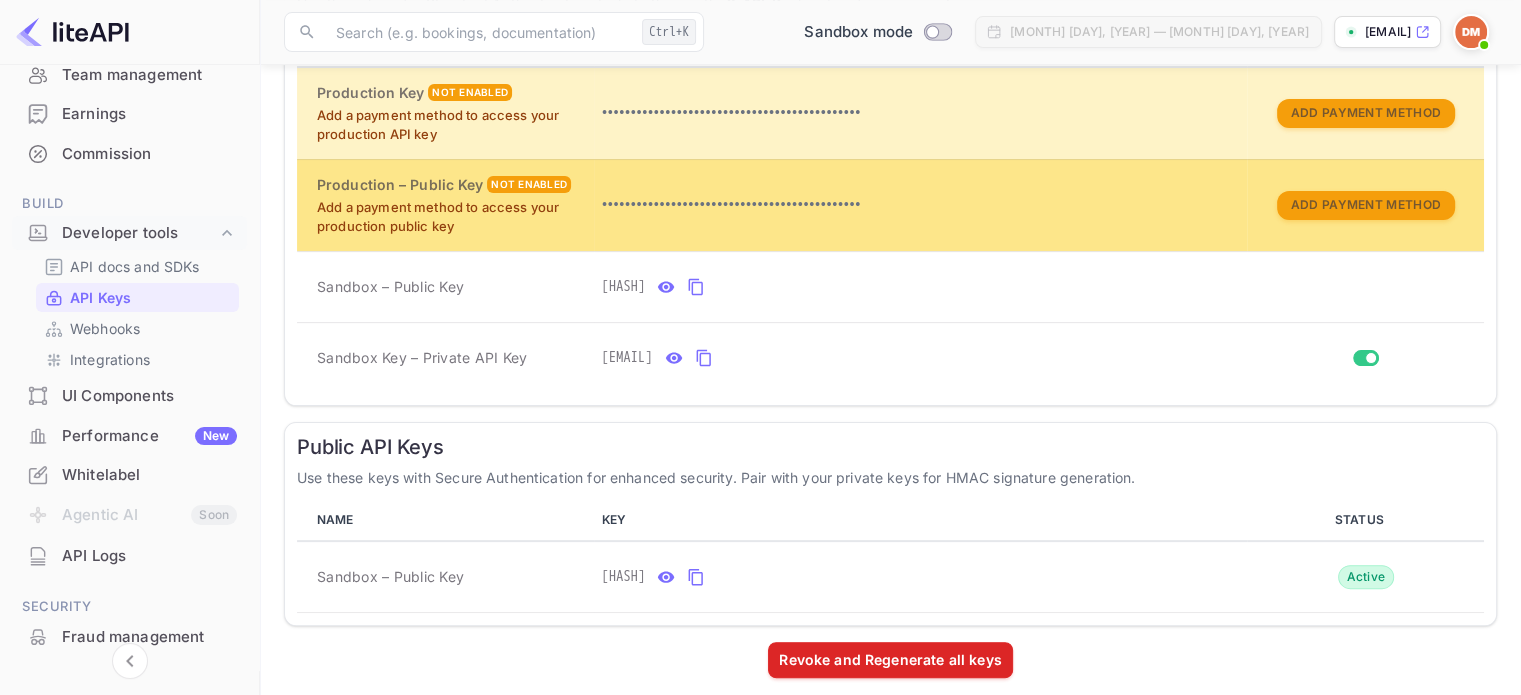 scroll, scrollTop: 484, scrollLeft: 0, axis: vertical 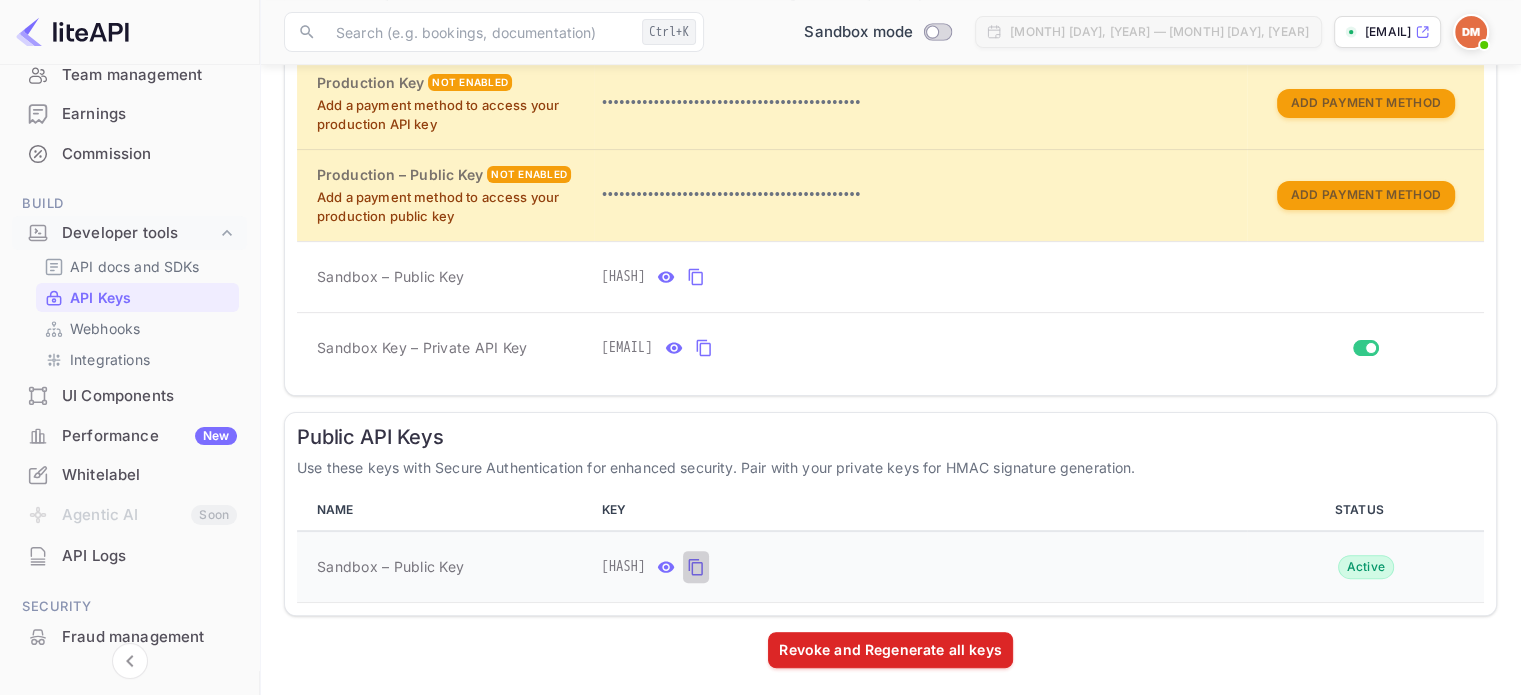 click 